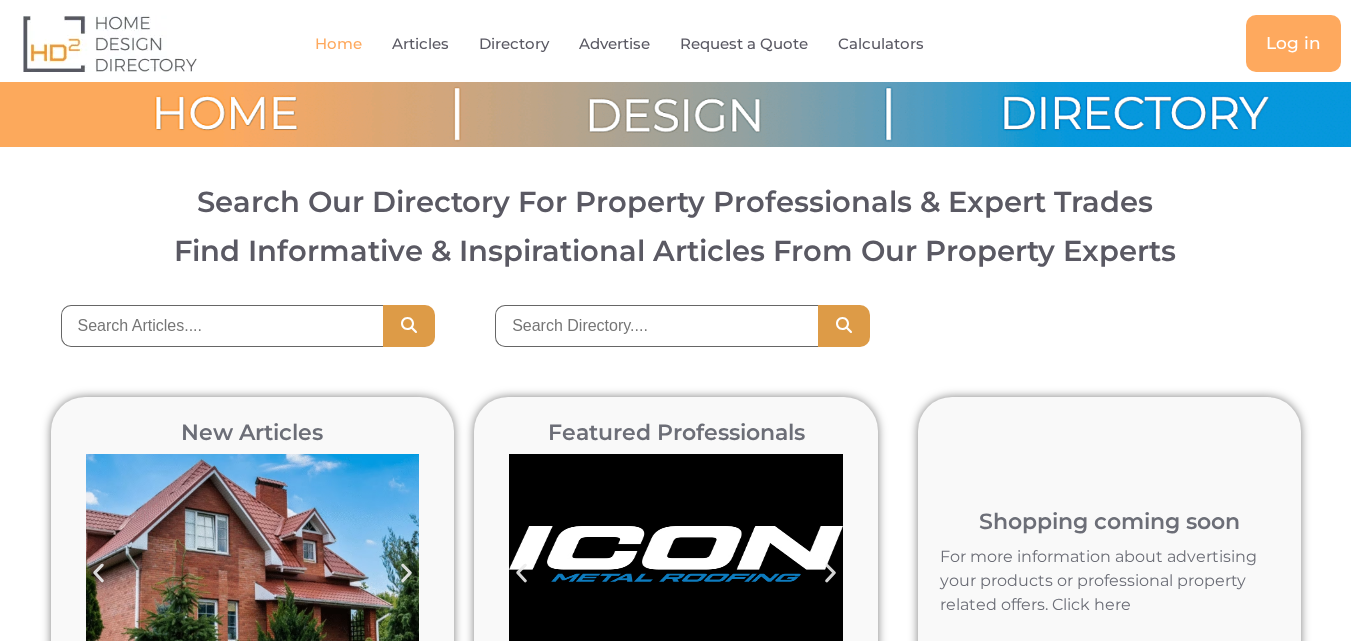 scroll, scrollTop: 0, scrollLeft: 0, axis: both 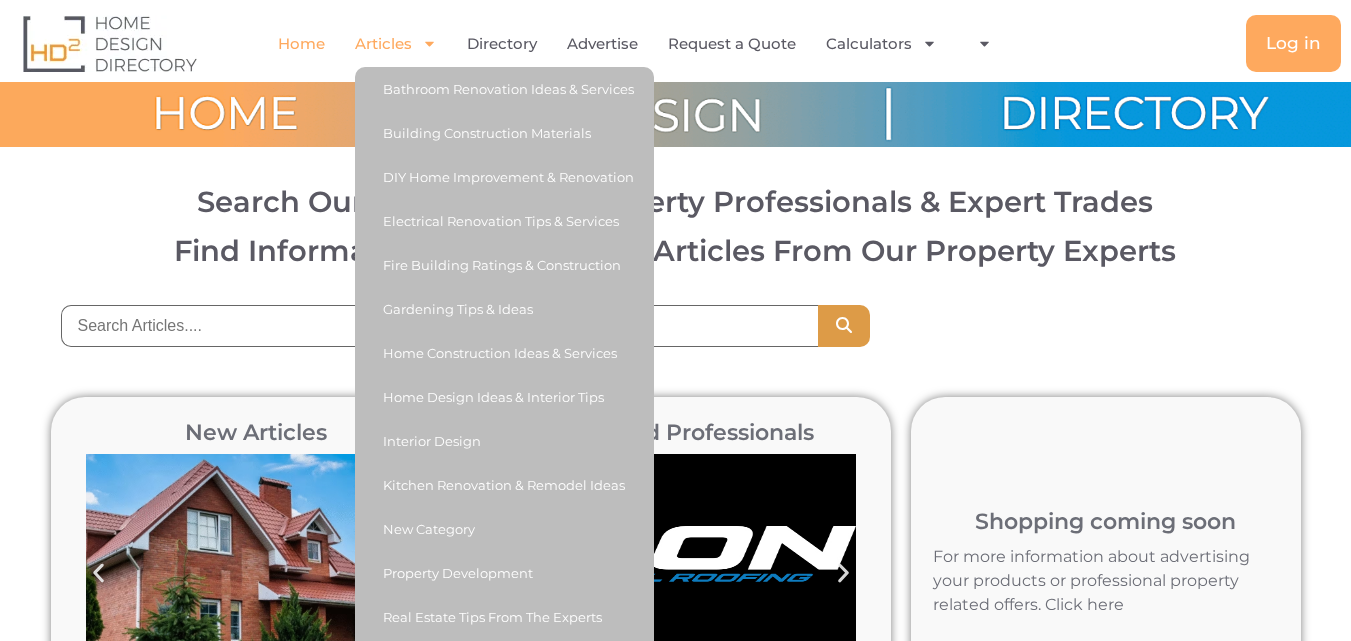 click on "Articles" 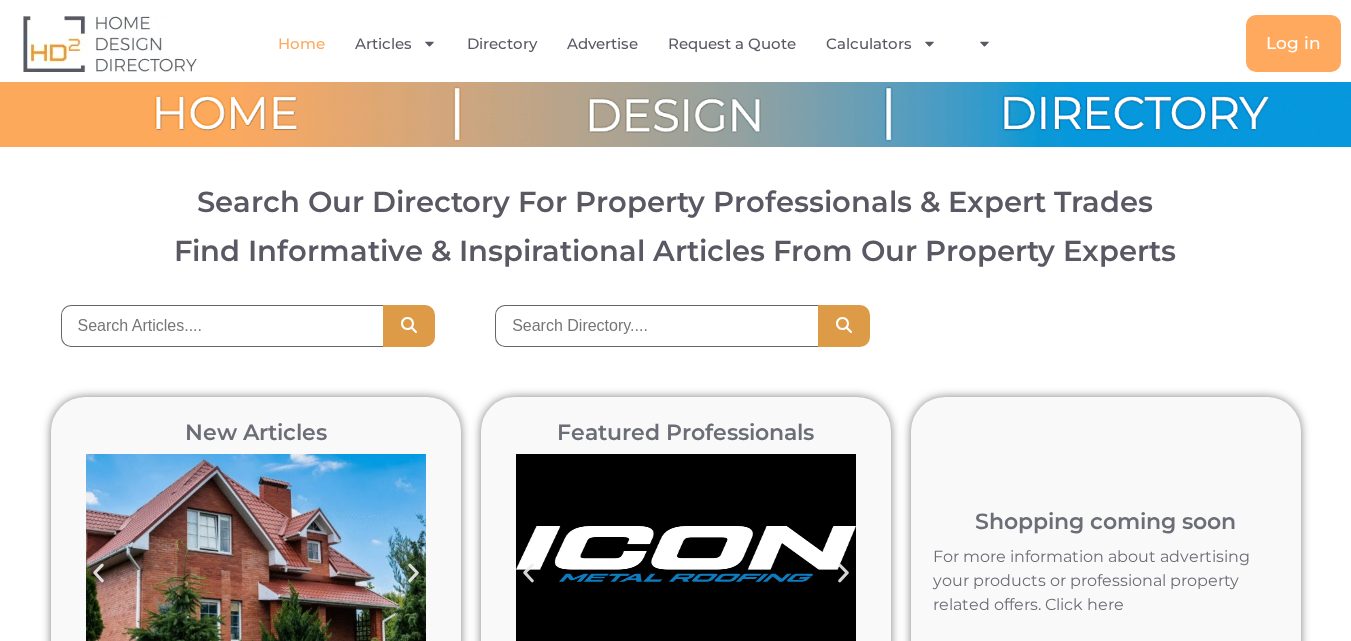 scroll, scrollTop: 0, scrollLeft: 0, axis: both 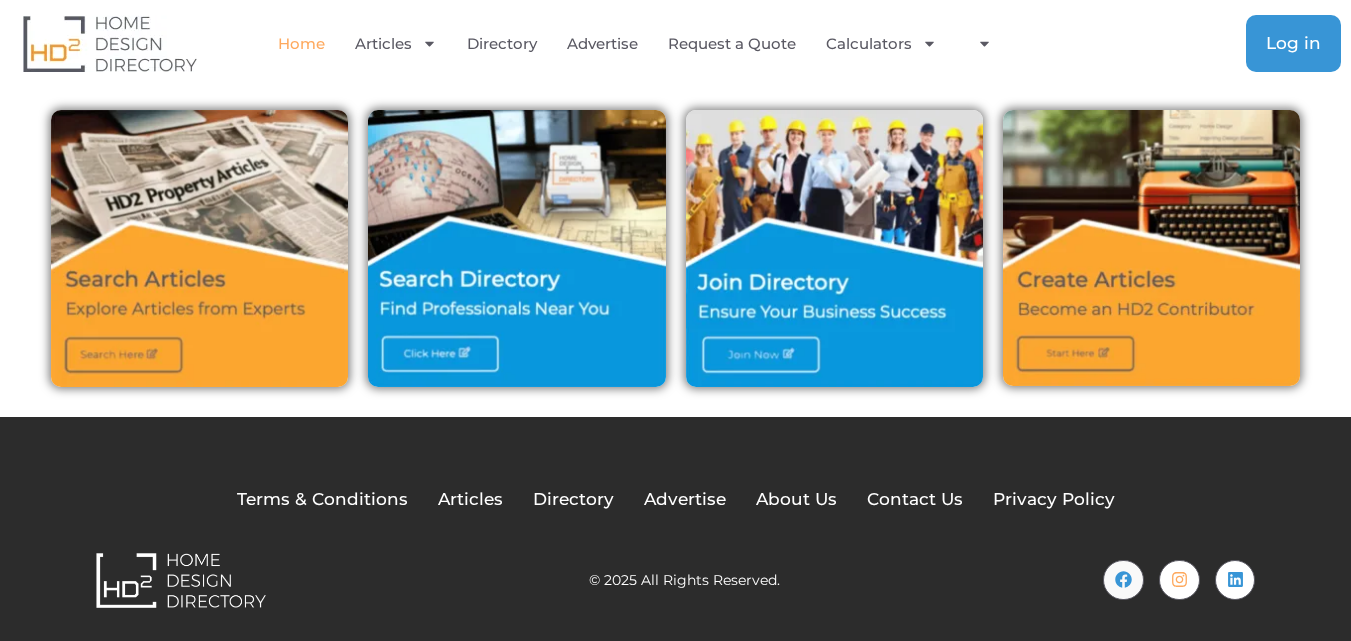 click on "Log in" at bounding box center [1293, 43] 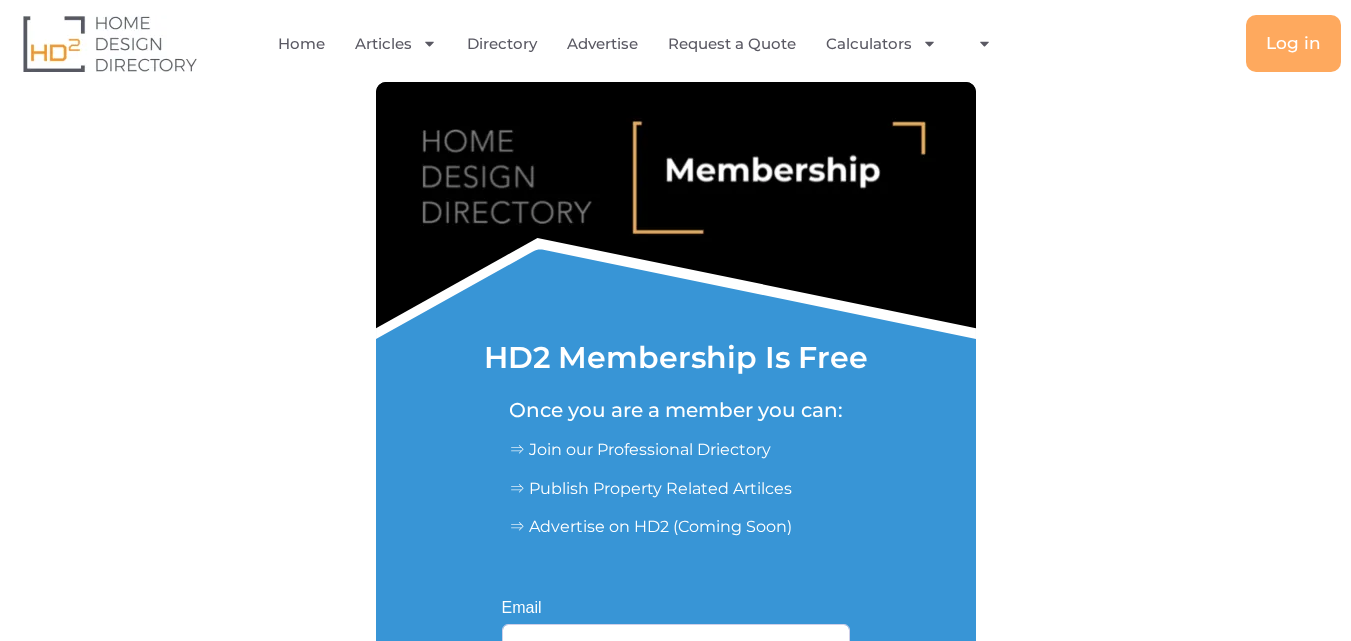 scroll, scrollTop: 0, scrollLeft: 0, axis: both 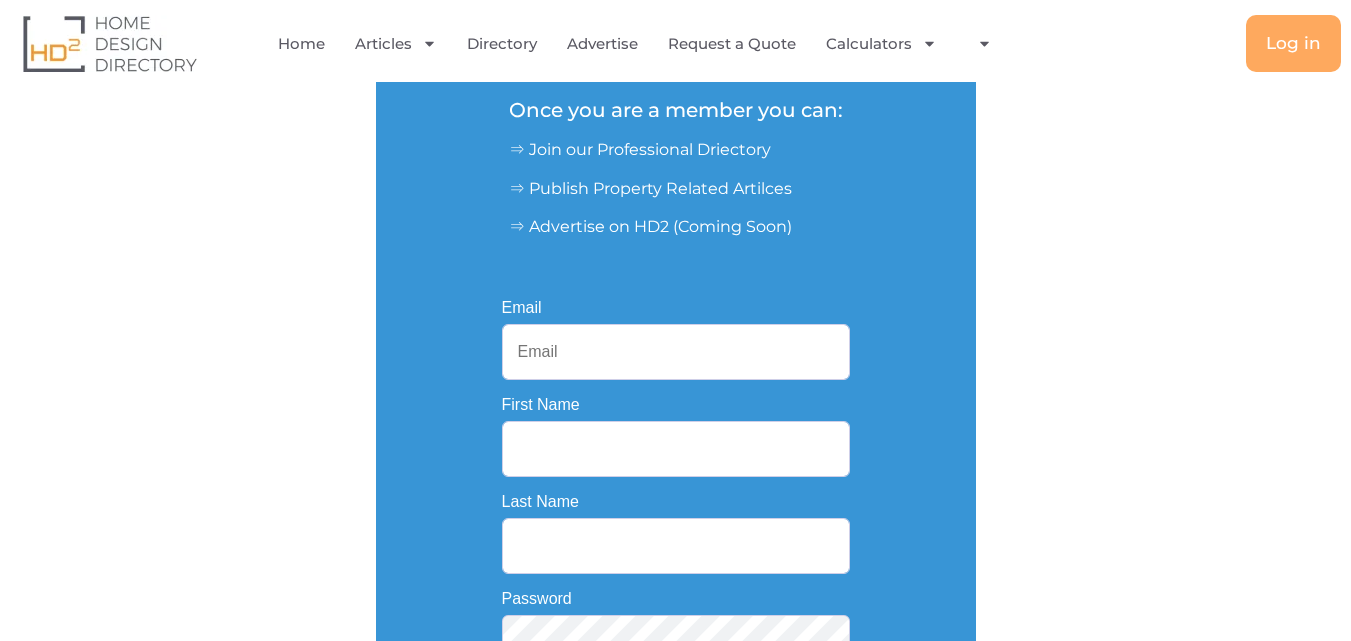 click on "Email" at bounding box center [676, 352] 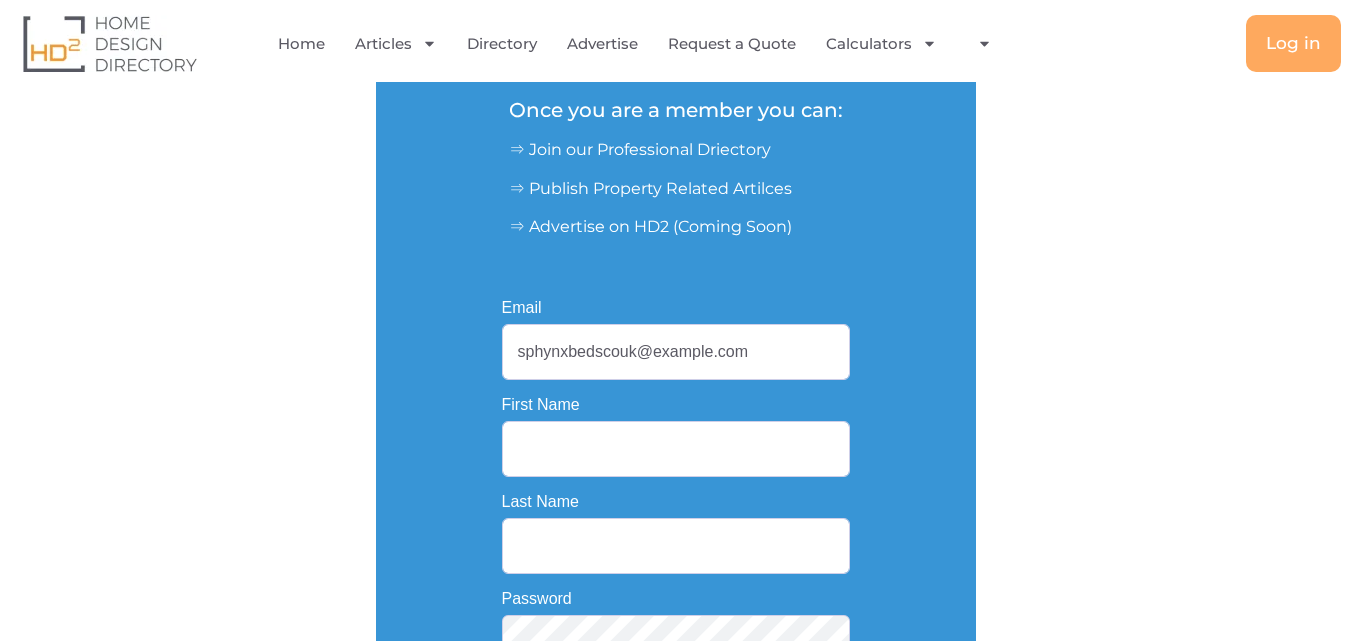 type on "sphynx" 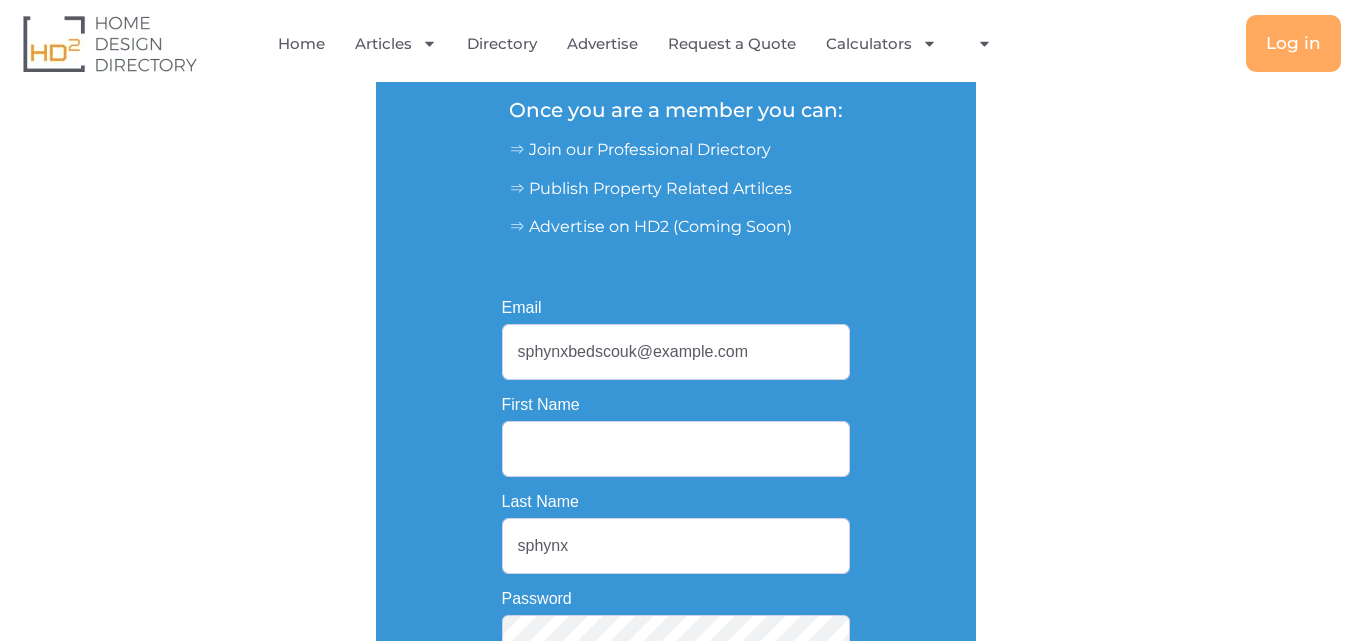 click on "First Name" at bounding box center [676, 449] 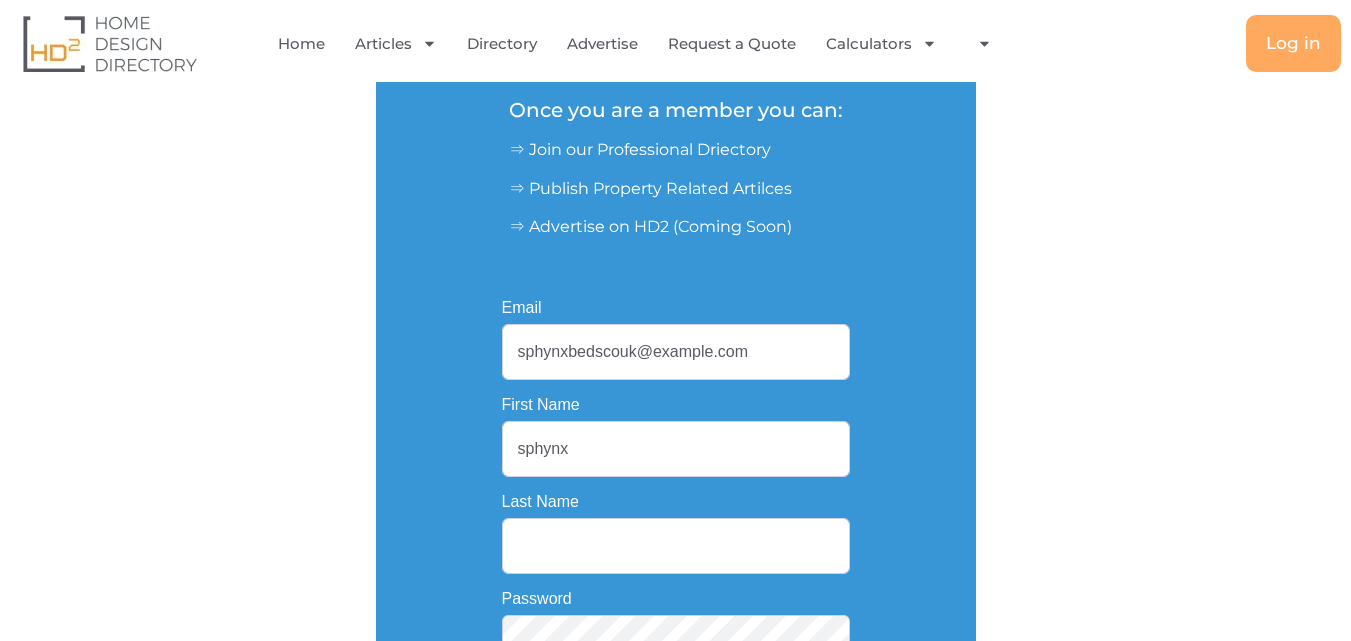 type on "sphynx" 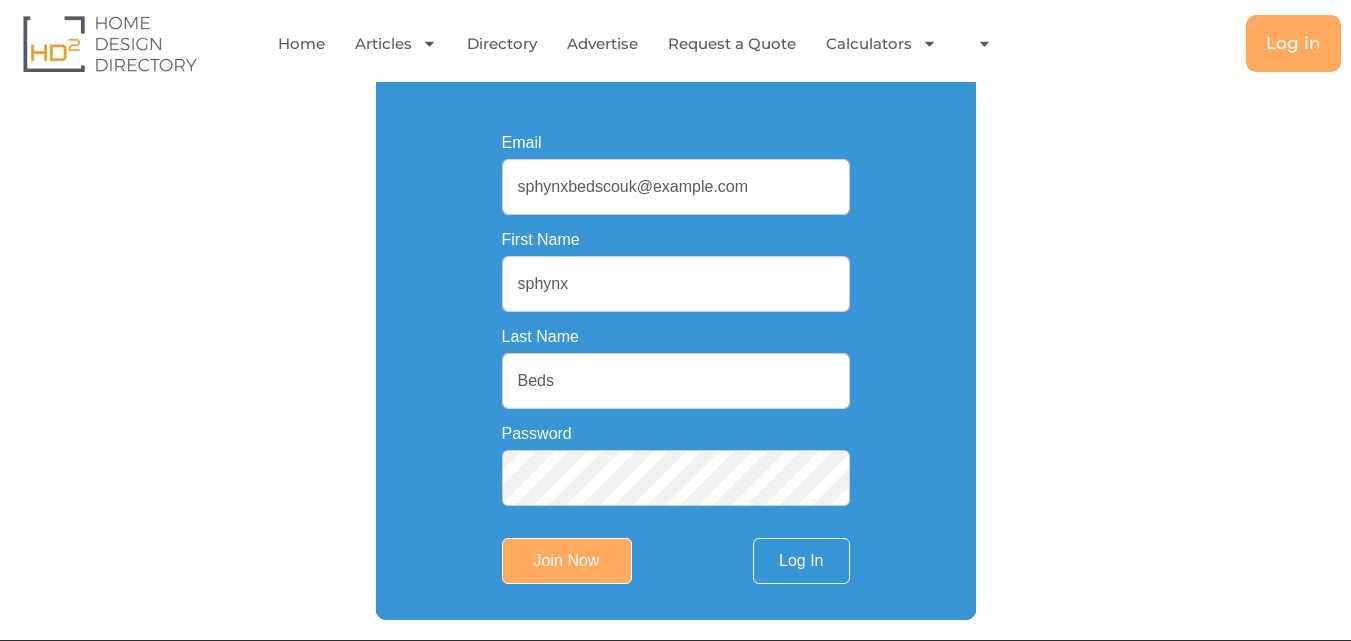 scroll, scrollTop: 600, scrollLeft: 0, axis: vertical 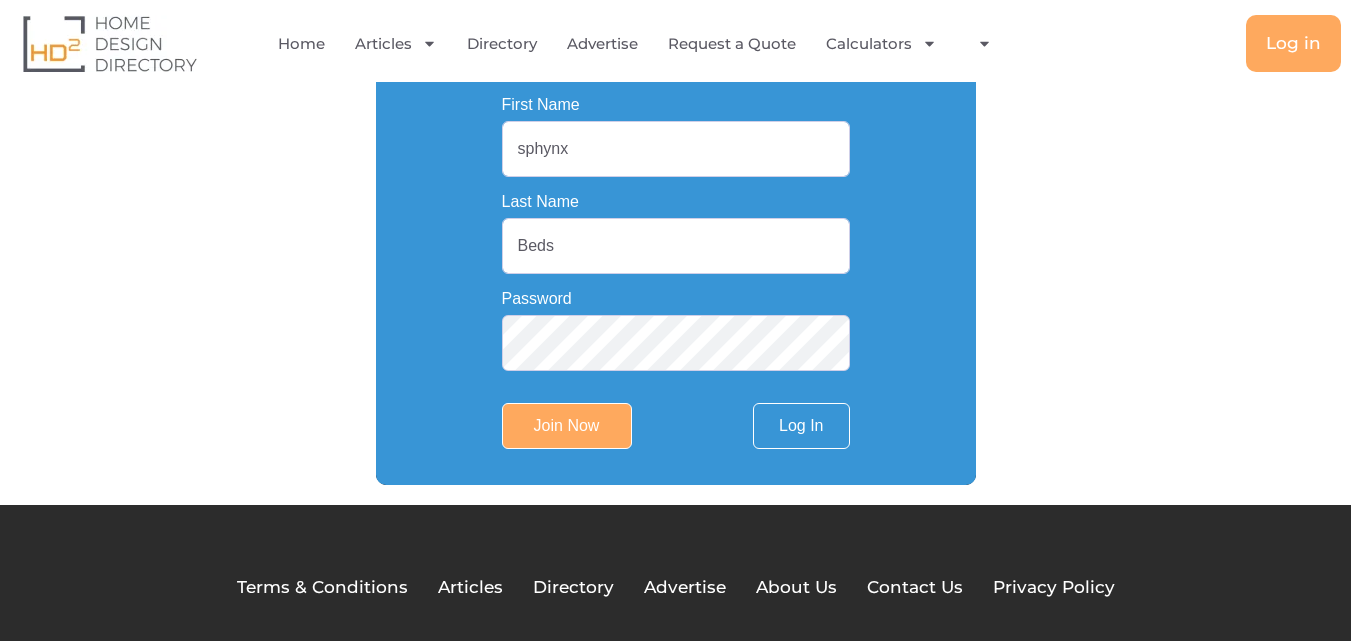 type on "Beds" 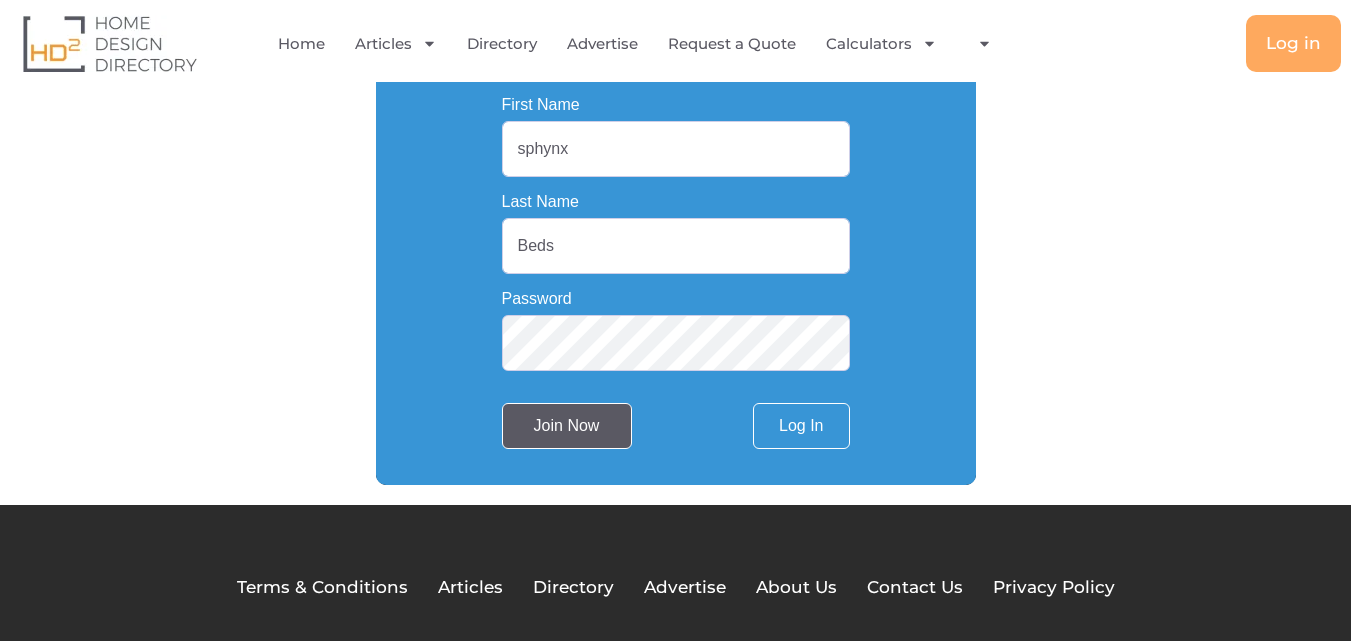 click on "Join Now" at bounding box center (567, 426) 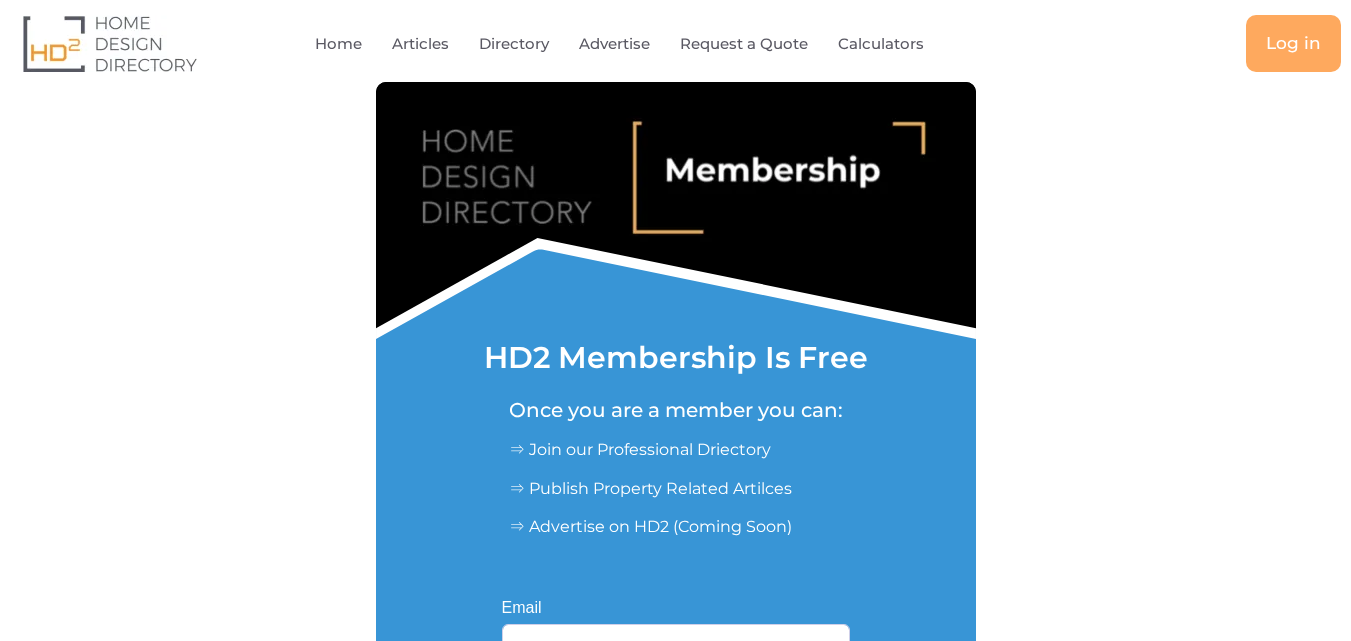 scroll, scrollTop: 0, scrollLeft: 0, axis: both 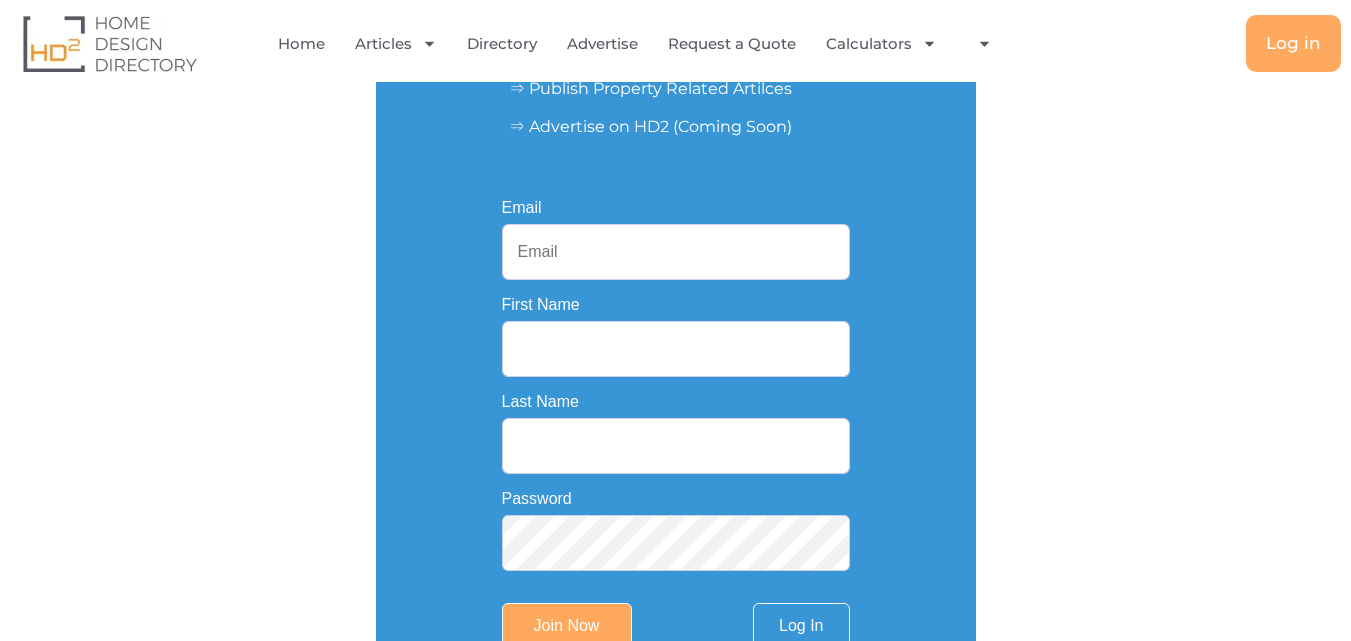click on "Email" at bounding box center [676, 252] 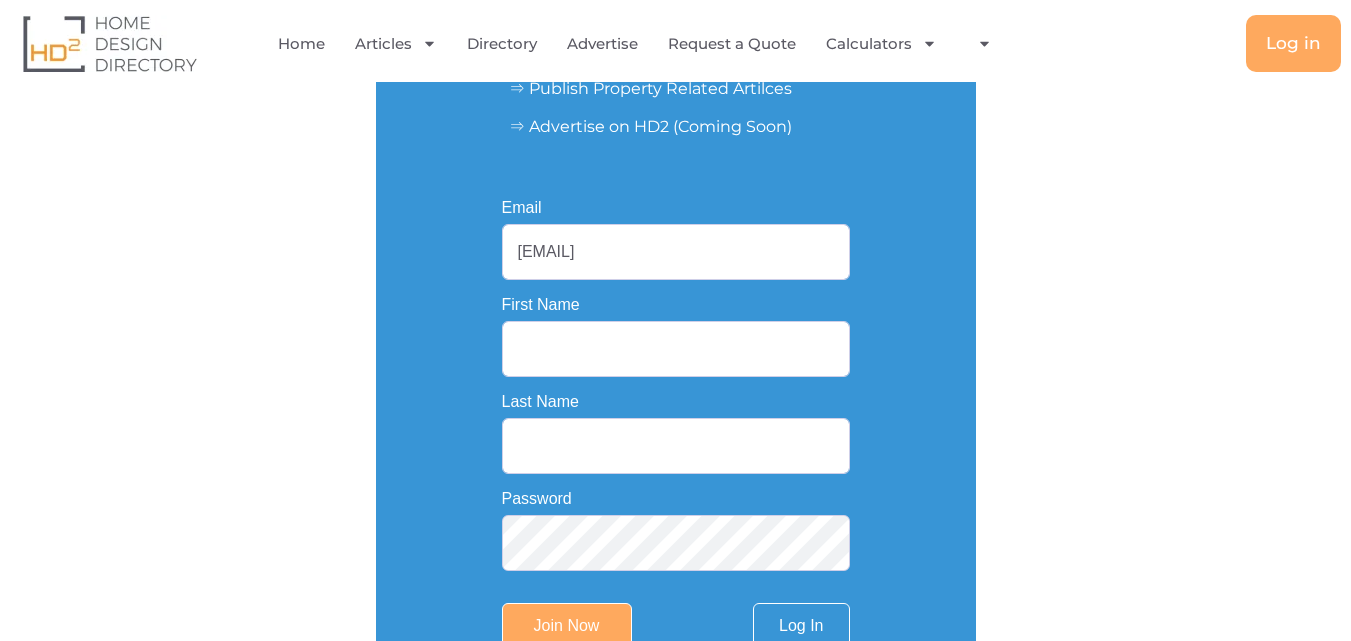 type on "[NAME]" 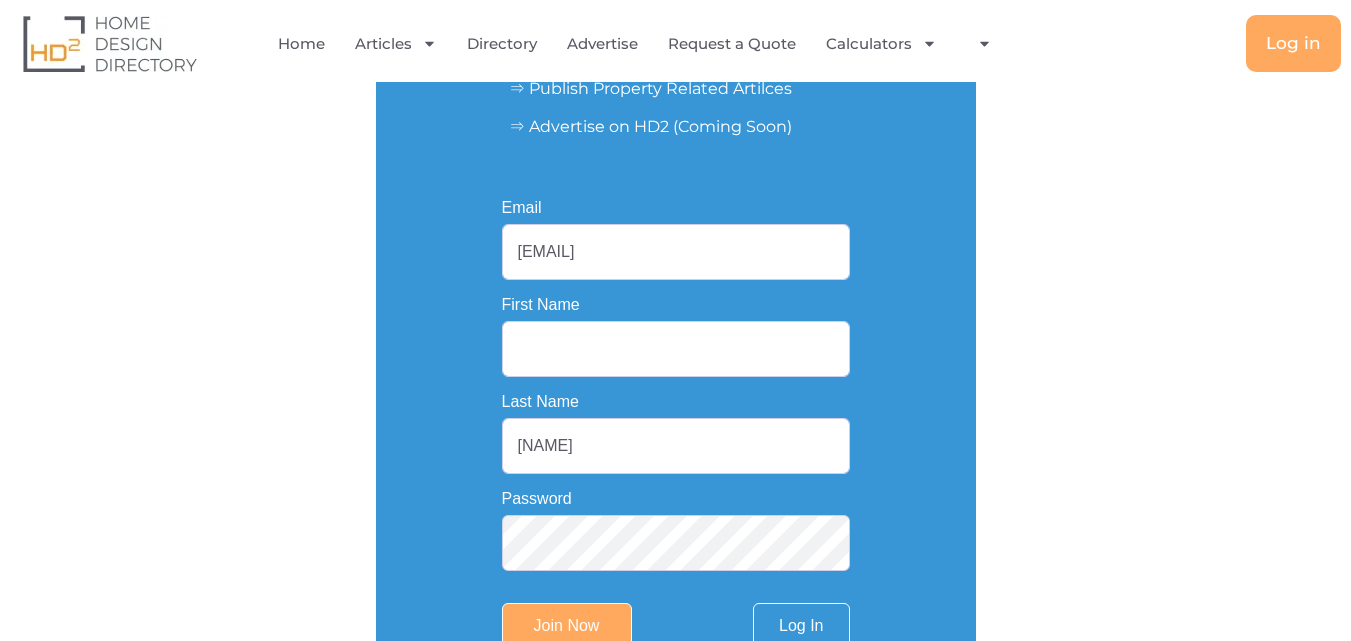 click on "First Name" at bounding box center (676, 349) 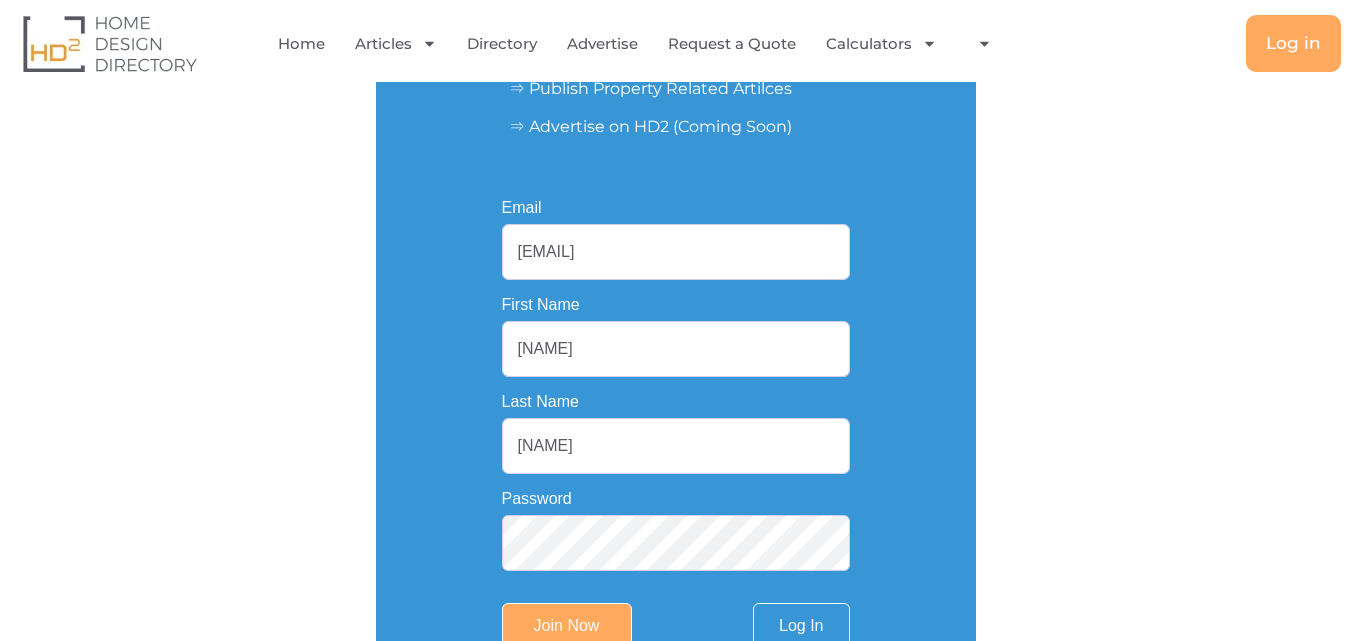 drag, startPoint x: 568, startPoint y: 448, endPoint x: 471, endPoint y: 453, distance: 97.128784 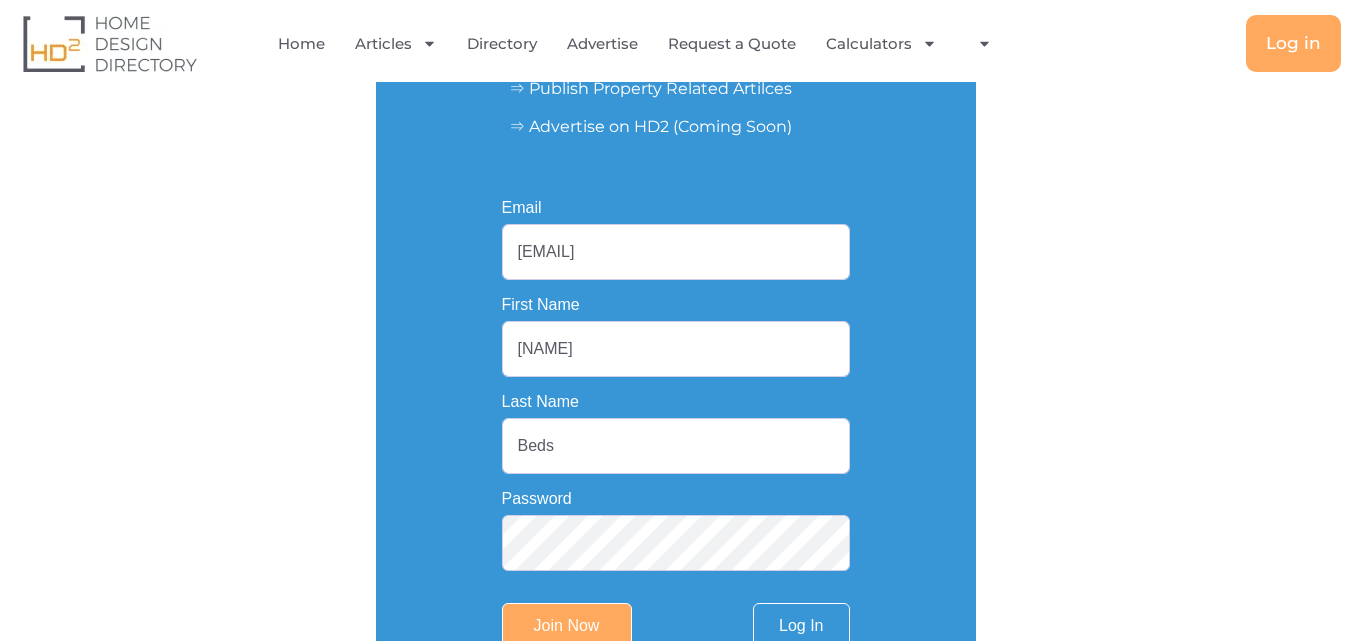 type on "Beds" 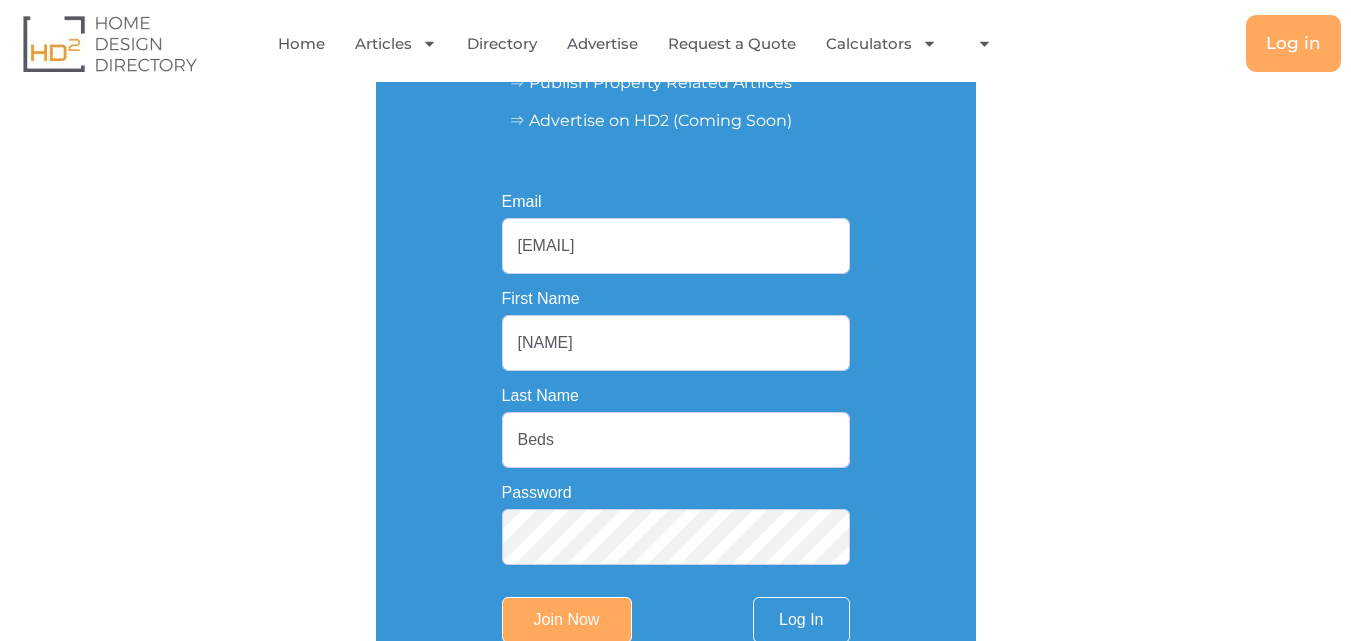 scroll, scrollTop: 500, scrollLeft: 0, axis: vertical 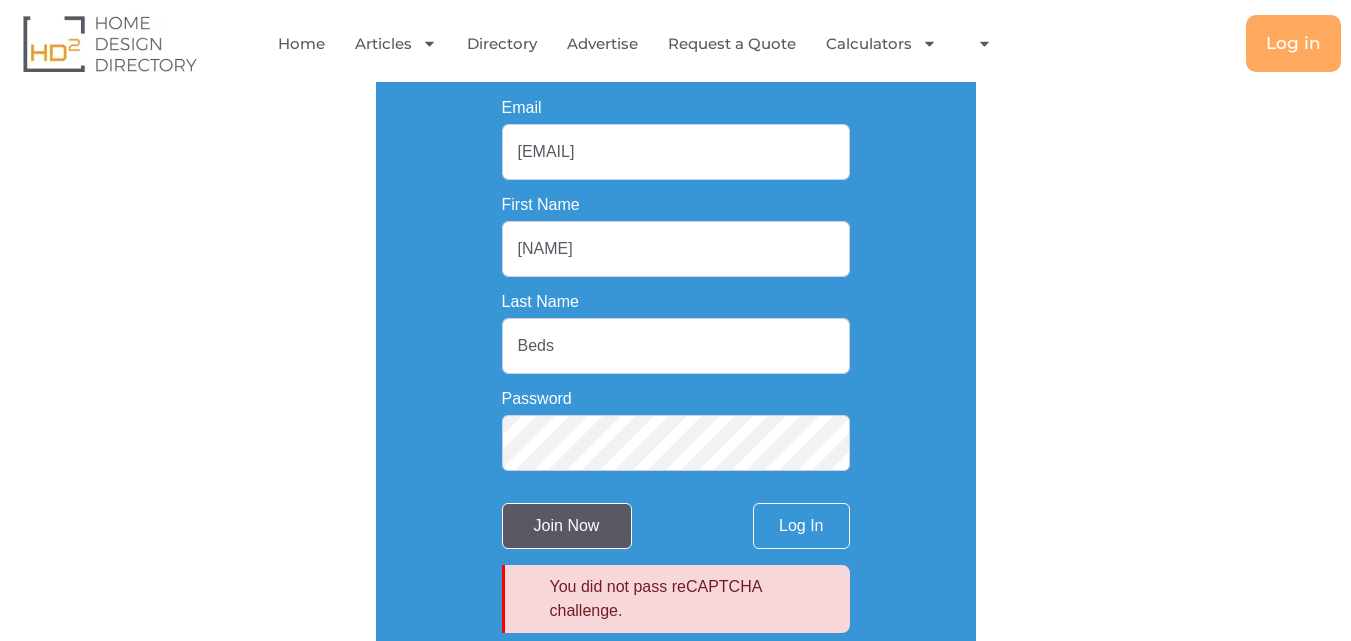 click on "Join Now" at bounding box center (567, 526) 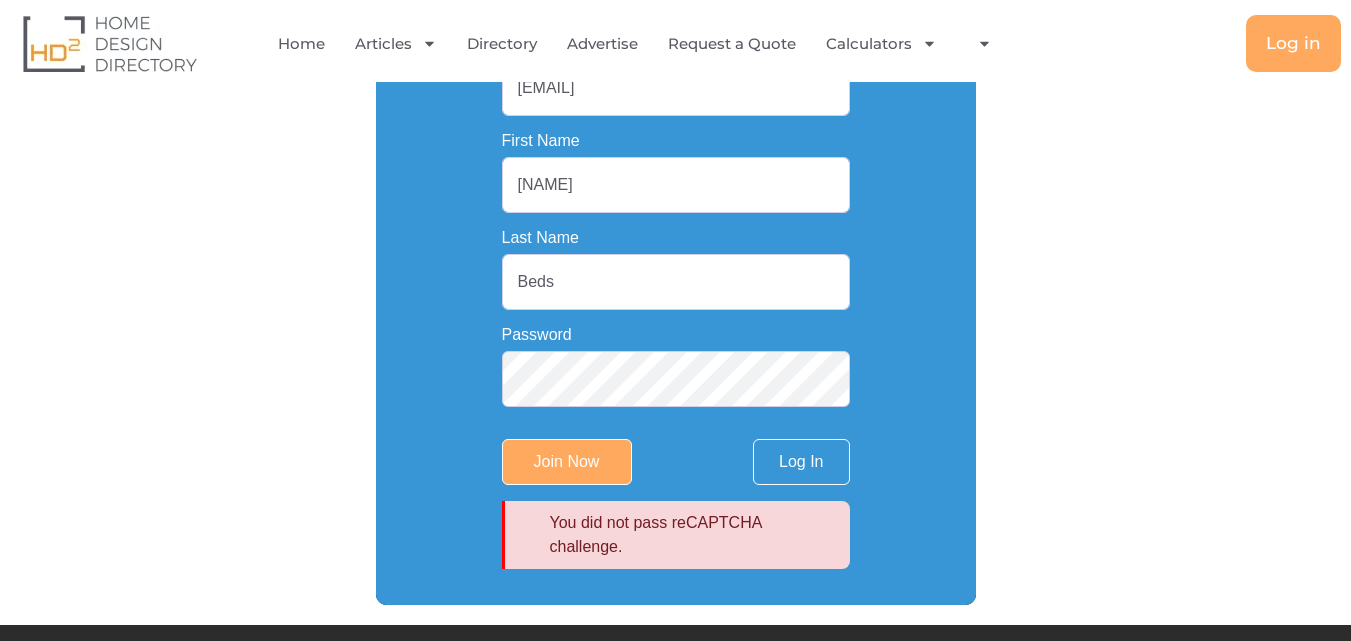 scroll, scrollTop: 600, scrollLeft: 0, axis: vertical 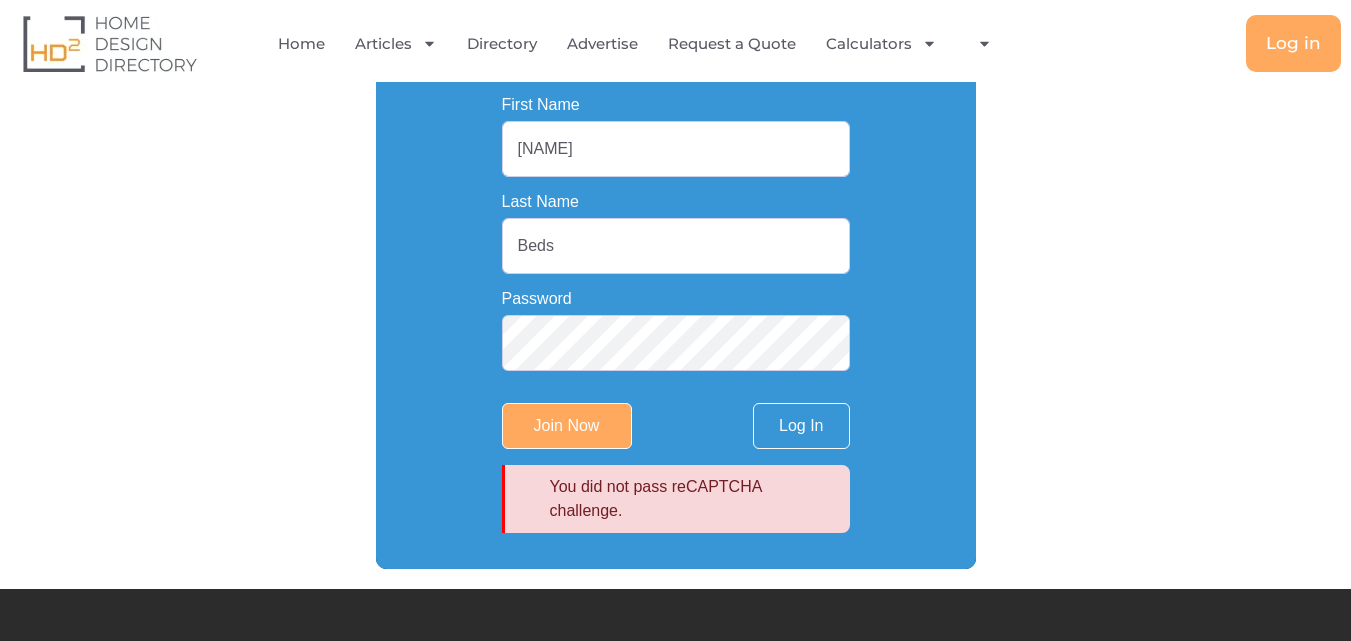click on "You did not pass reCAPTCHA challenge." at bounding box center [692, 499] 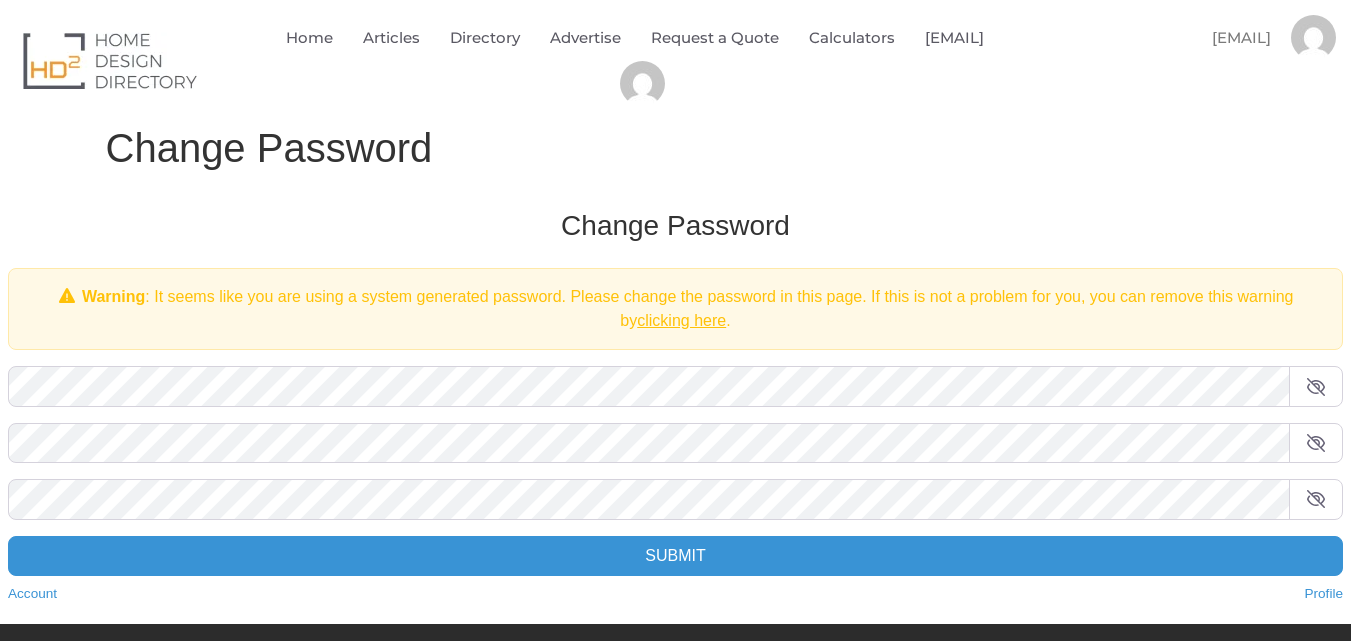 scroll, scrollTop: 0, scrollLeft: 0, axis: both 